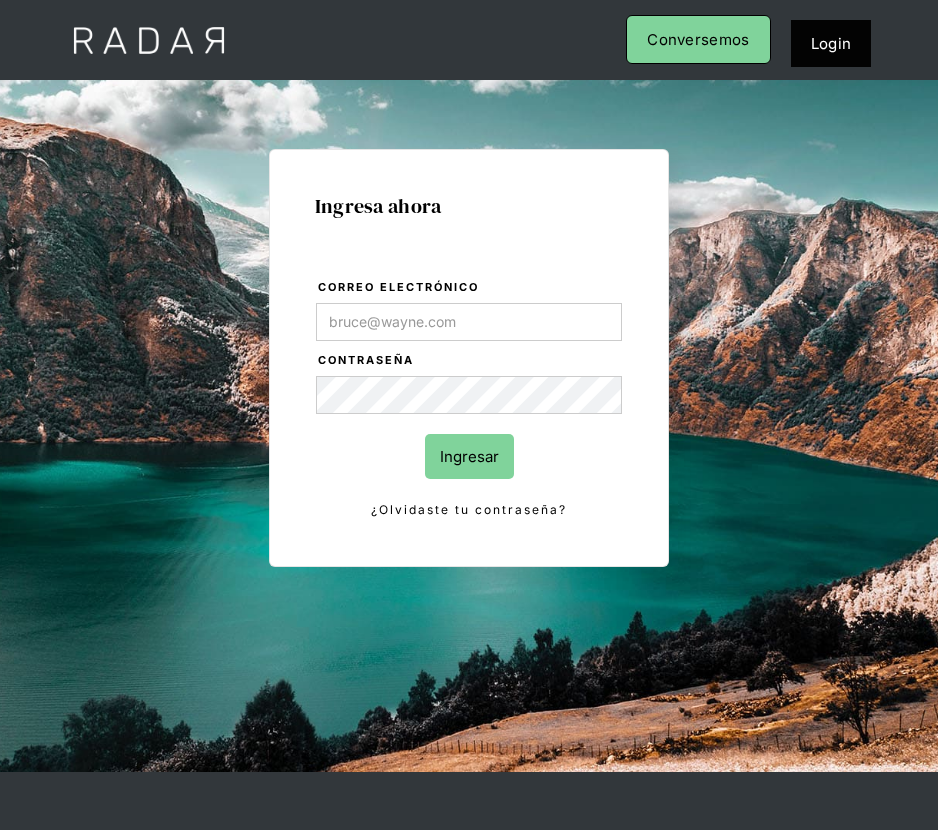 scroll, scrollTop: 0, scrollLeft: 0, axis: both 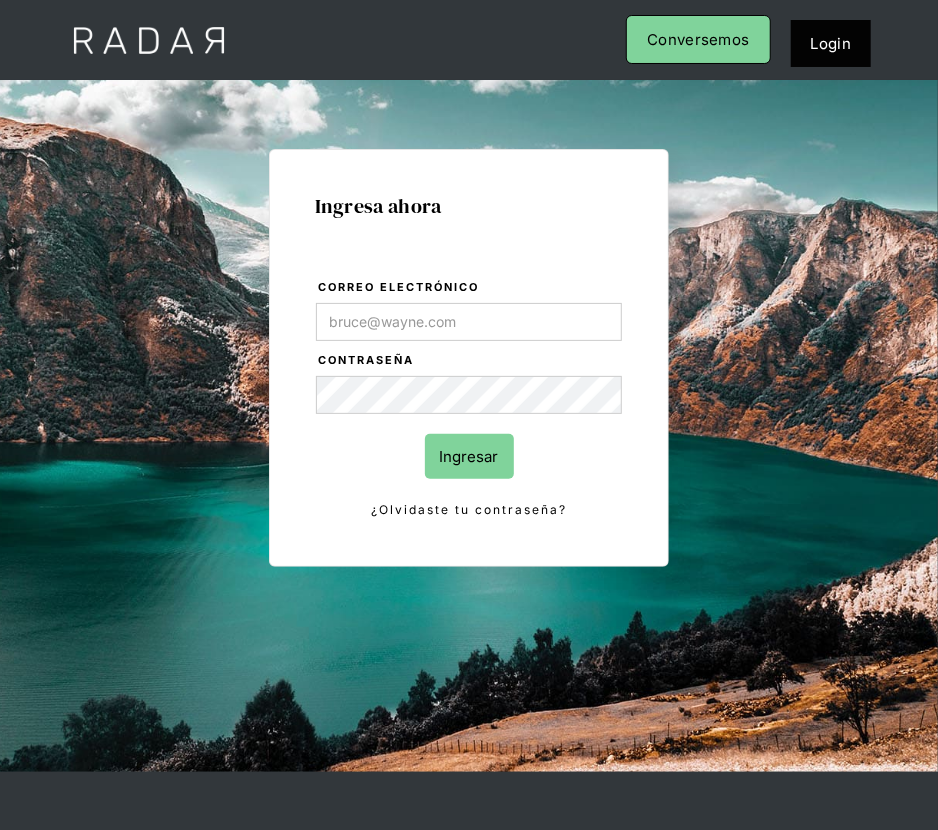 type on "[NAME]@[DOMAIN]" 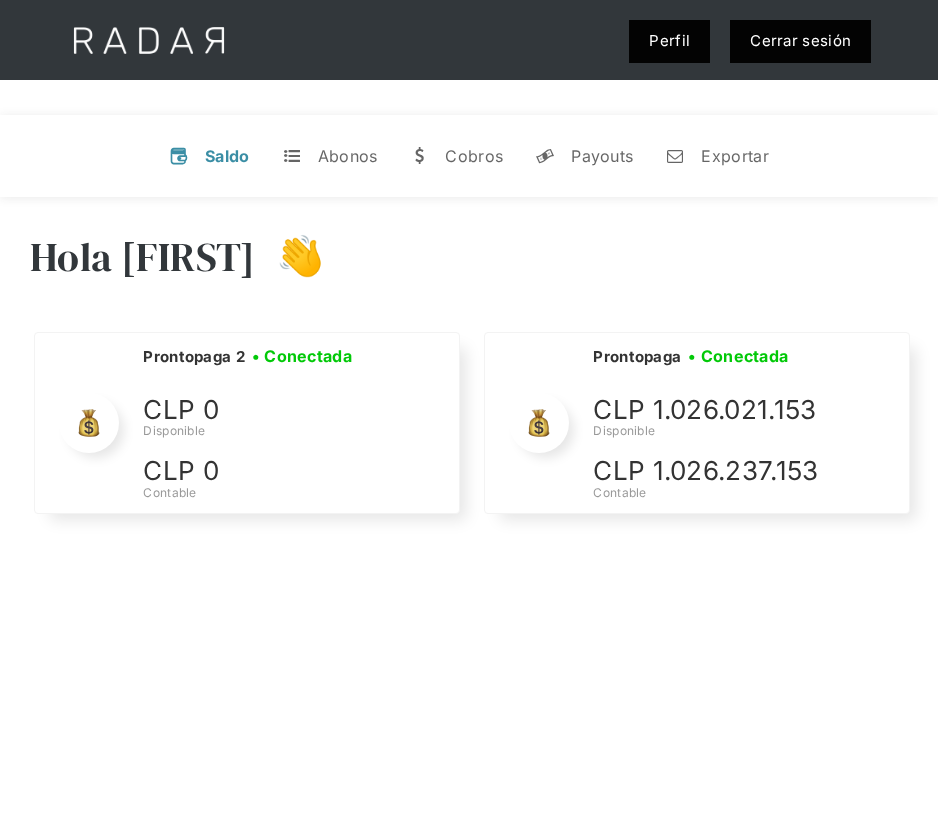scroll, scrollTop: 0, scrollLeft: 0, axis: both 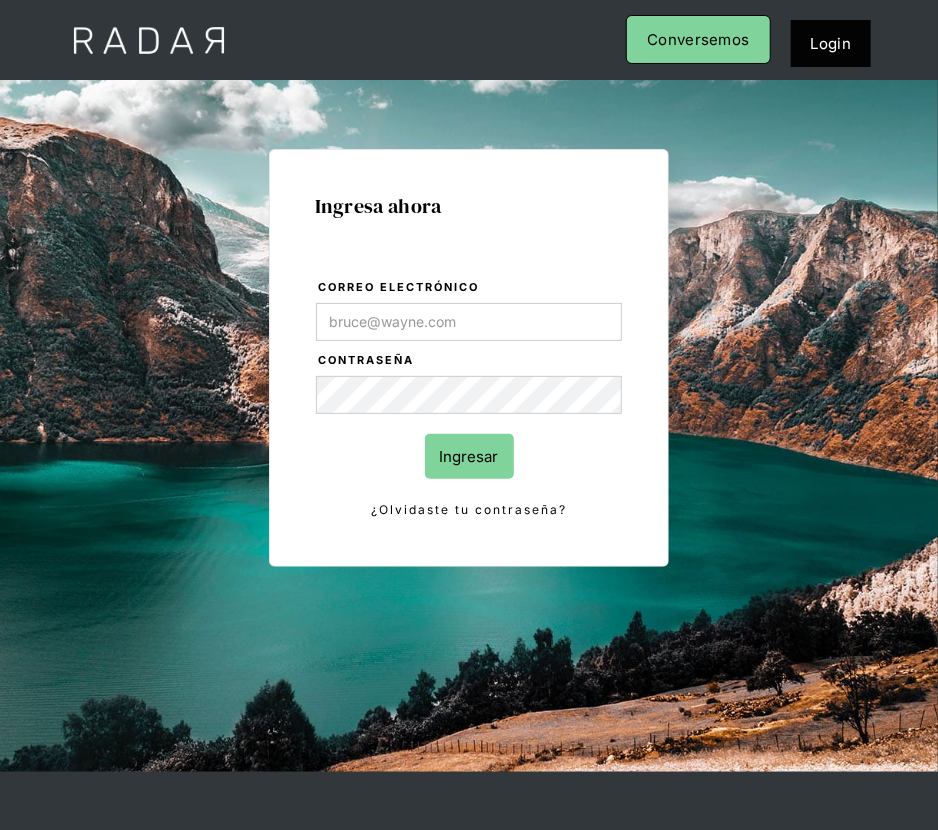 click on "Correo electrónico" at bounding box center [469, 322] 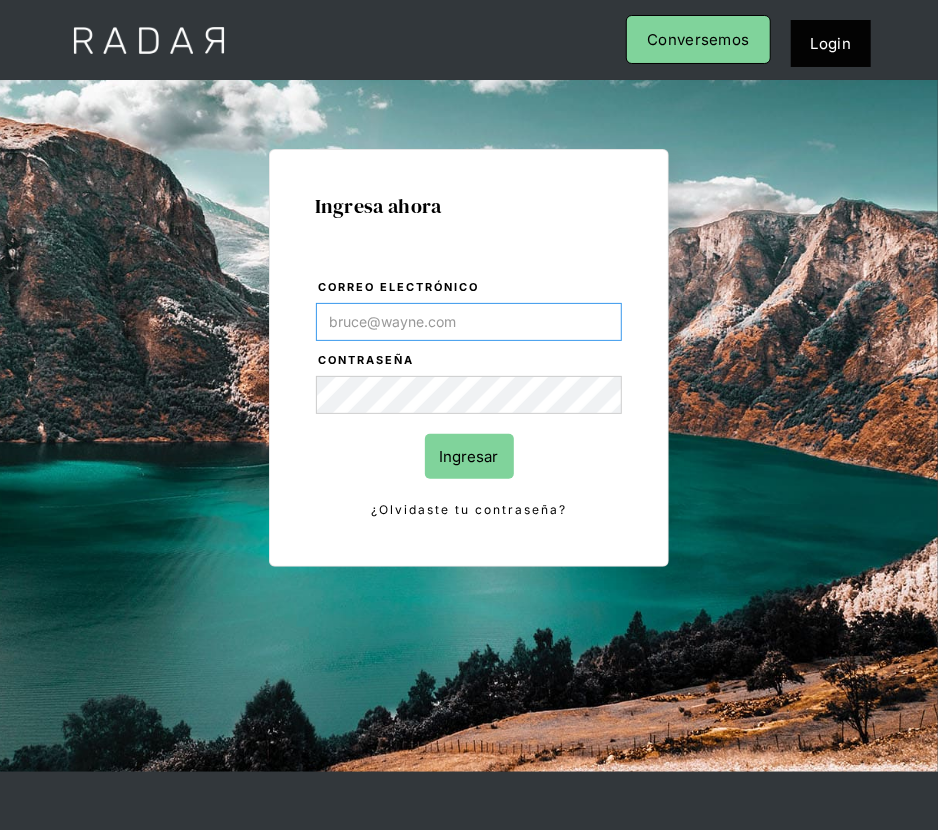 click on "Correo electrónico" at bounding box center [469, 322] 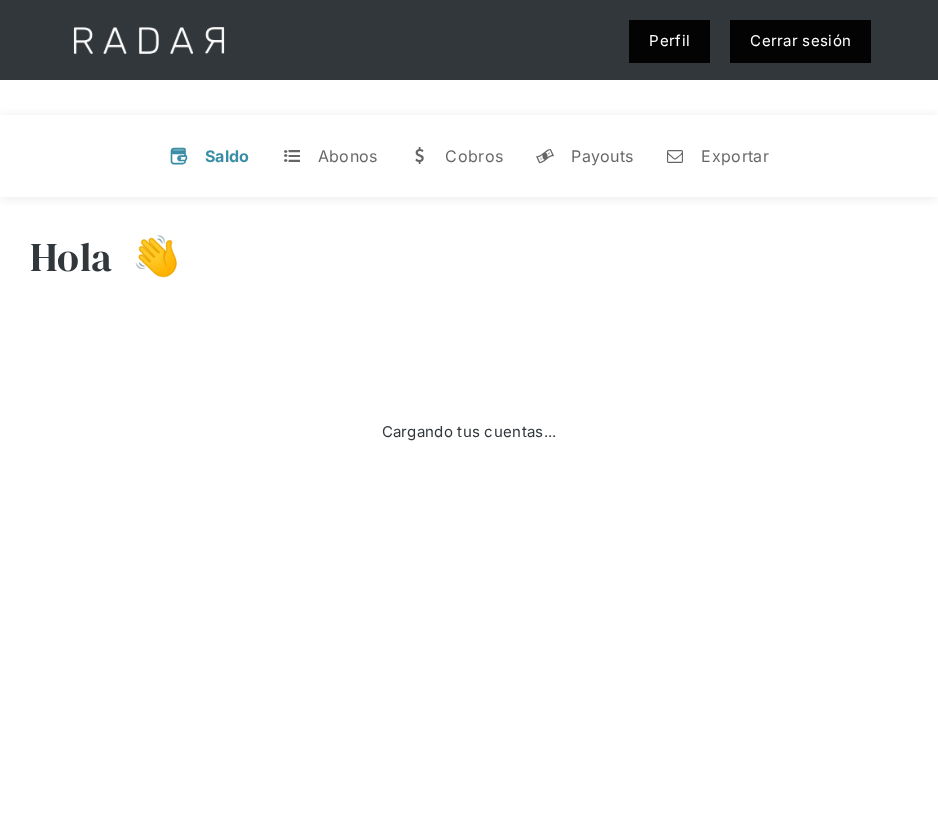 scroll, scrollTop: 0, scrollLeft: 0, axis: both 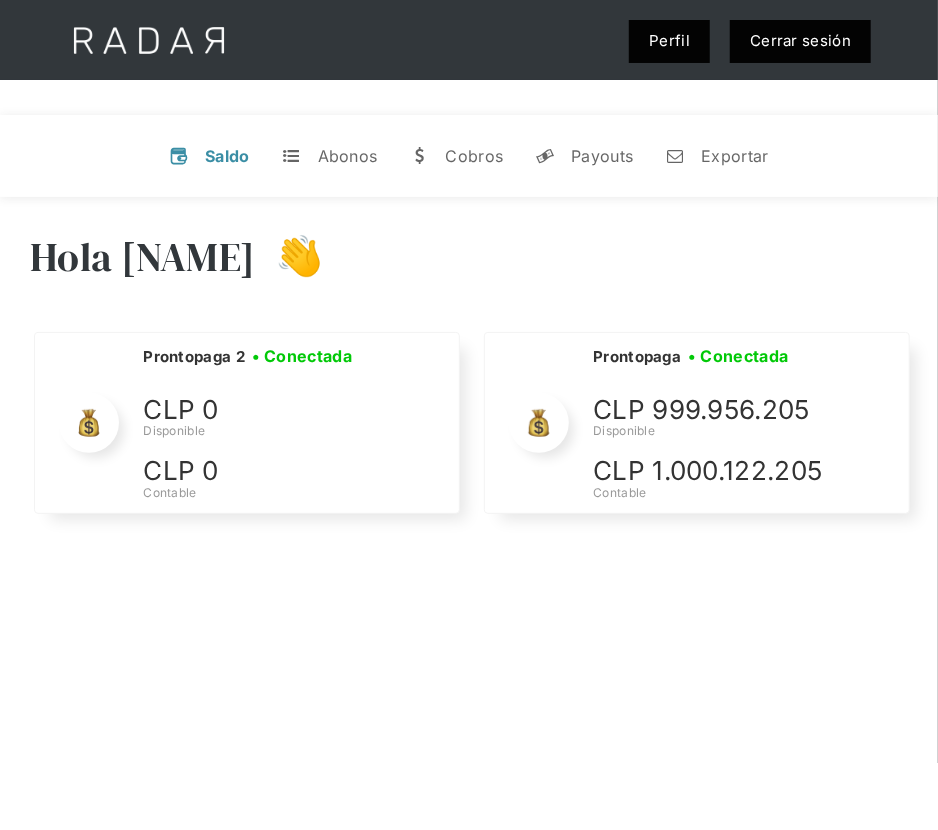 click on "Hola Evans  👋" at bounding box center [469, 272] 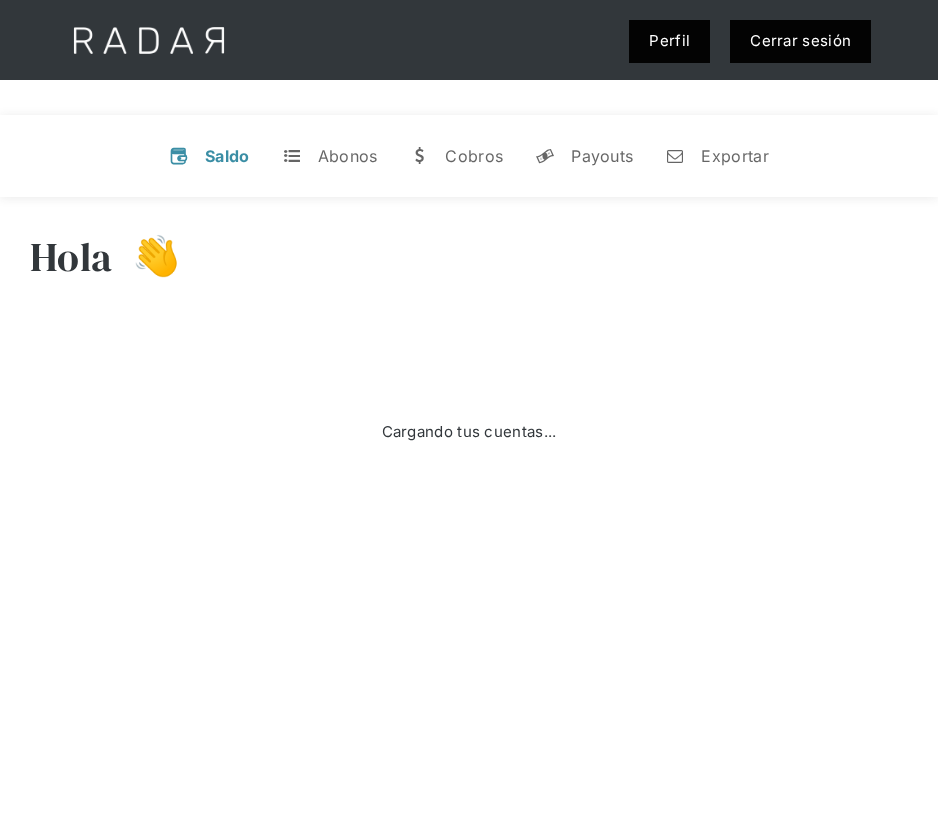 scroll, scrollTop: 0, scrollLeft: 0, axis: both 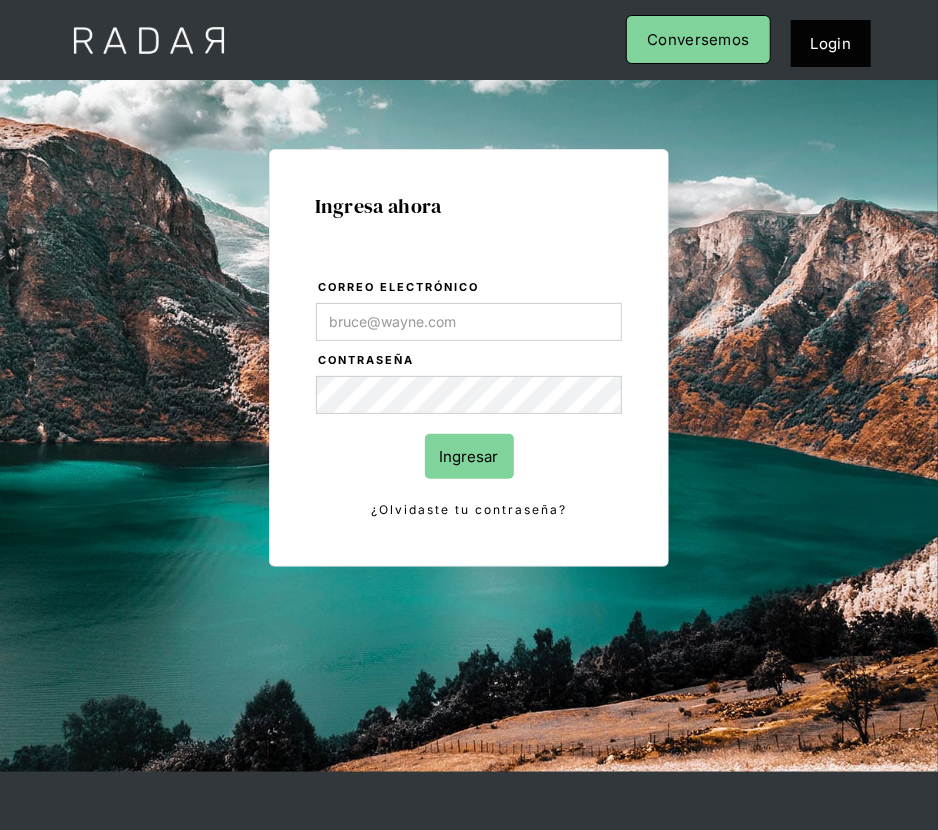 type on "[NAME]@[DOMAIN]" 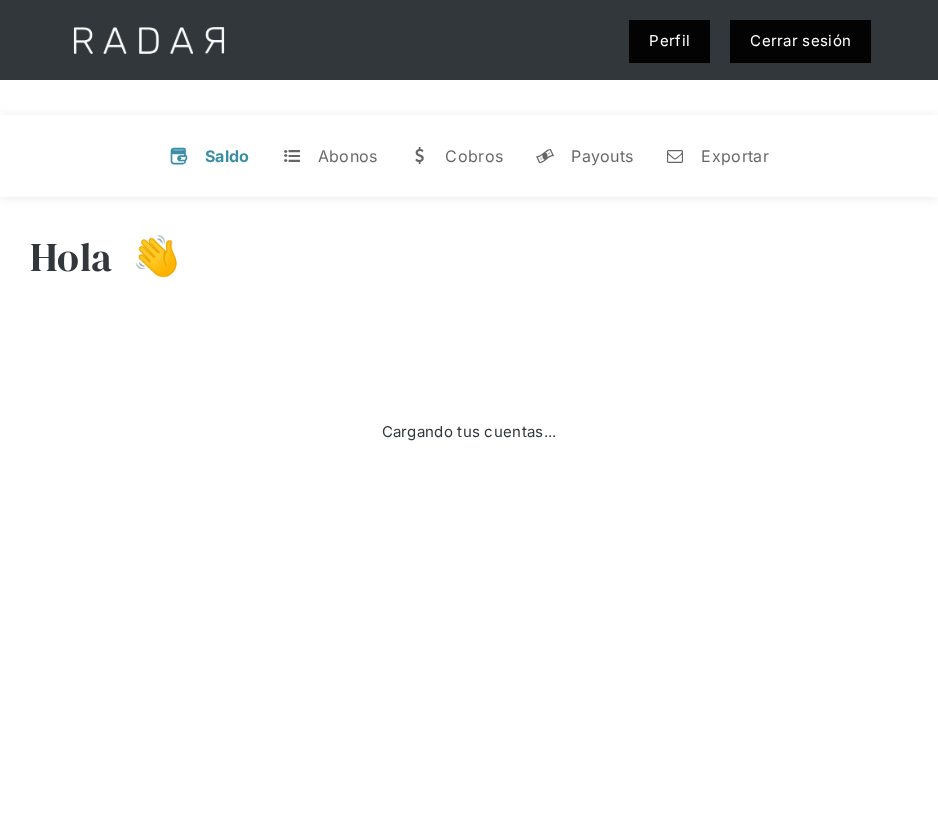 scroll, scrollTop: 0, scrollLeft: 0, axis: both 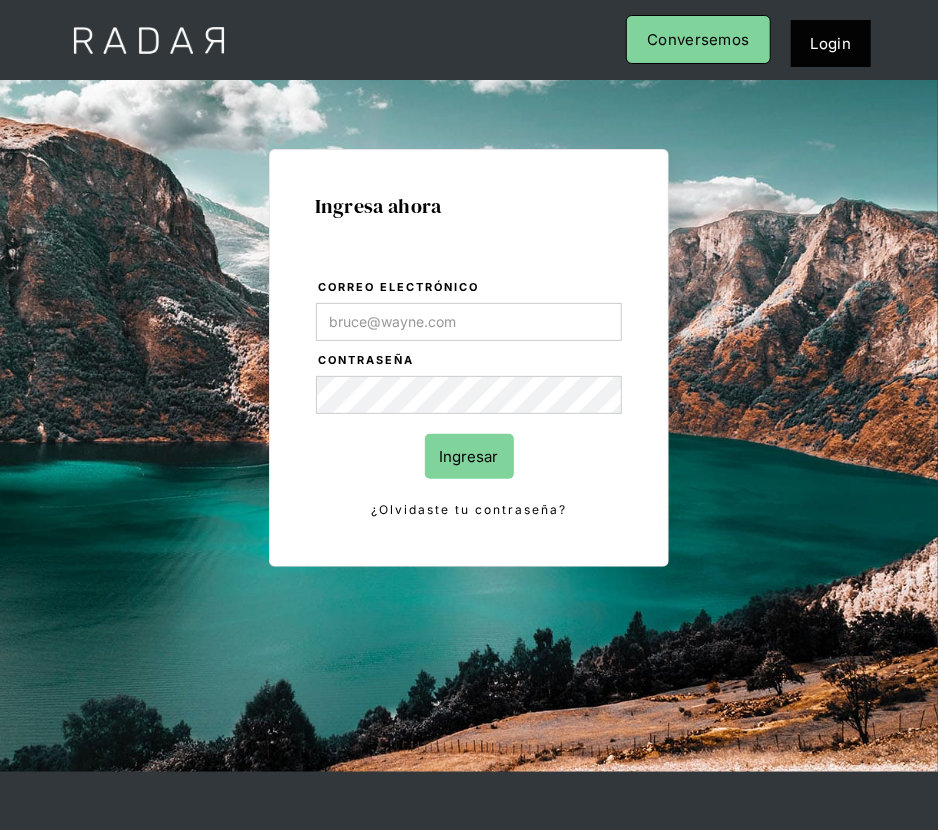 type on "Evans@prontopaga.com" 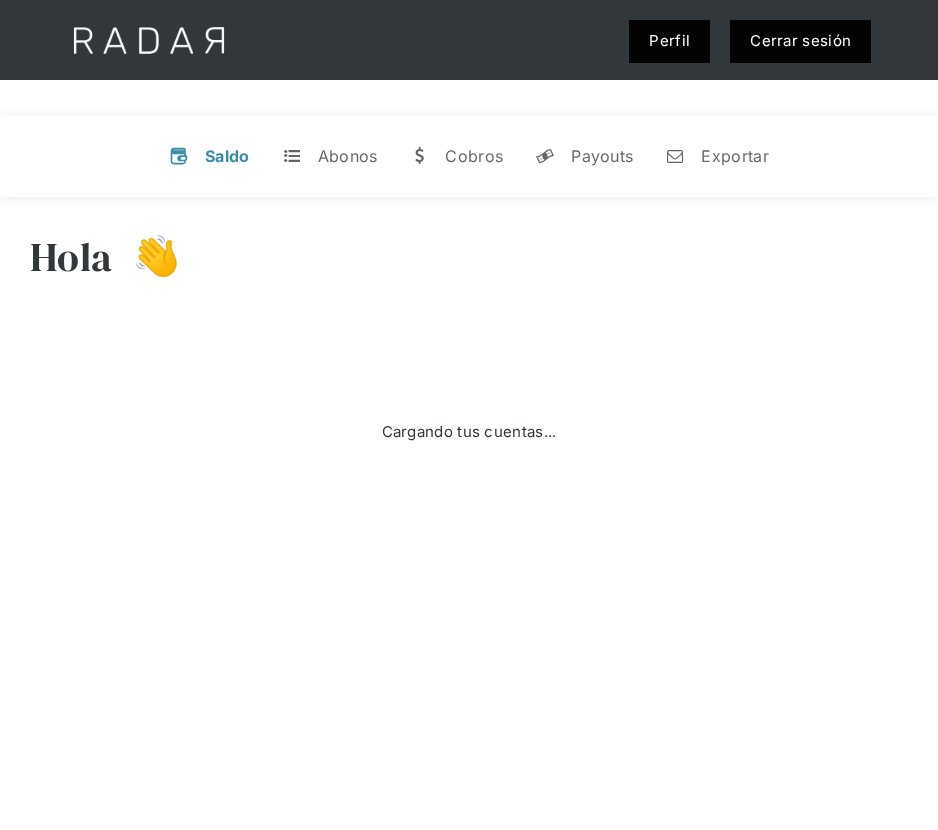 scroll, scrollTop: 0, scrollLeft: 0, axis: both 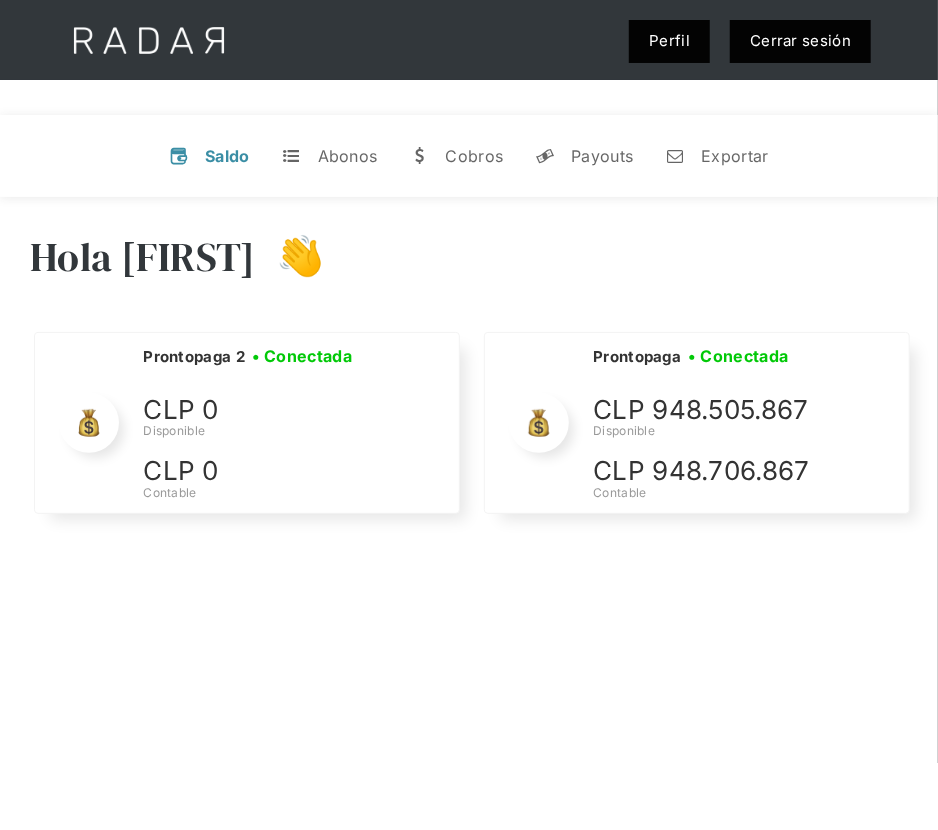 click on "Hola [FIRST]  👋" at bounding box center (469, 272) 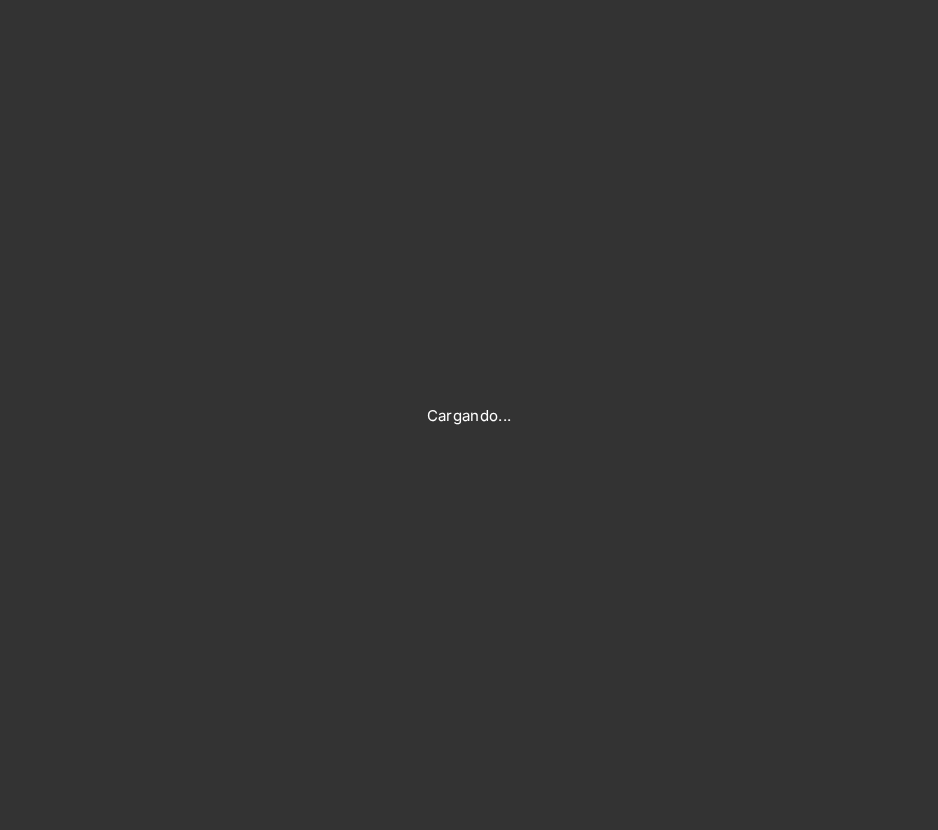 scroll, scrollTop: 0, scrollLeft: 0, axis: both 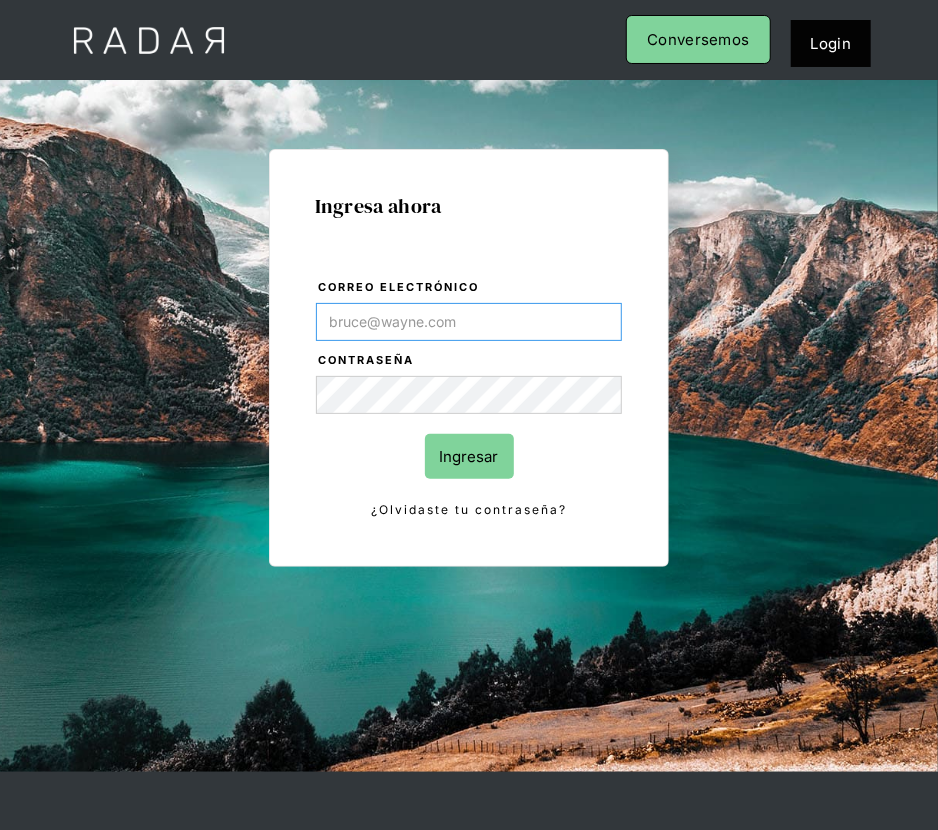 type on "[NAME]@[DOMAIN]" 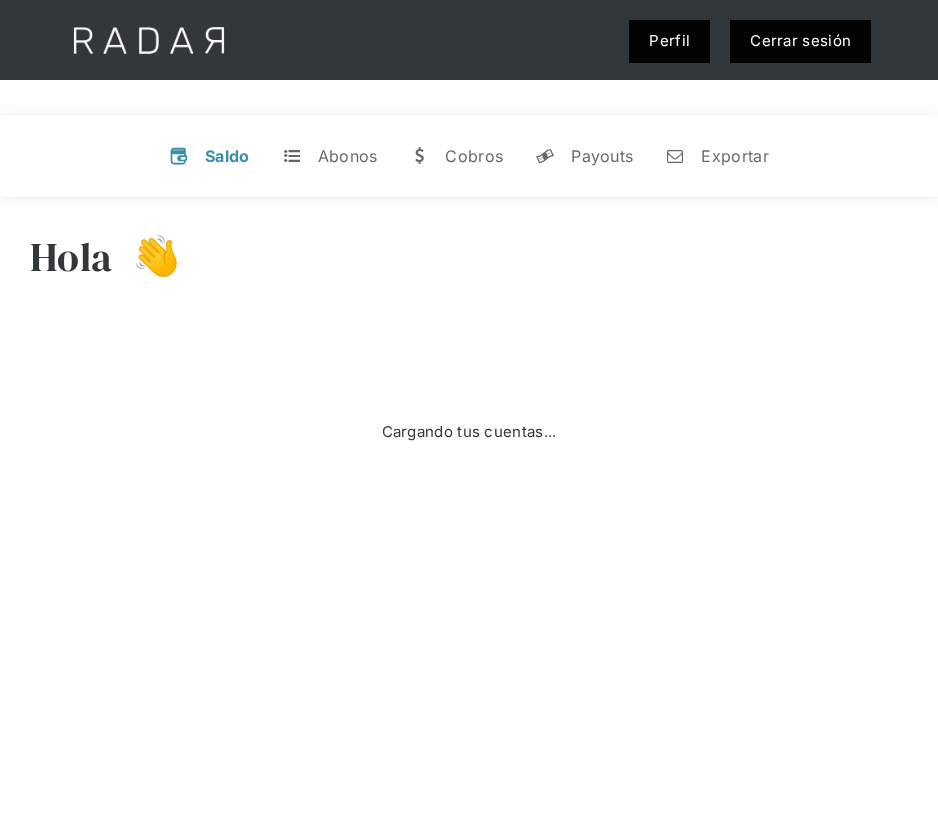 scroll, scrollTop: 0, scrollLeft: 0, axis: both 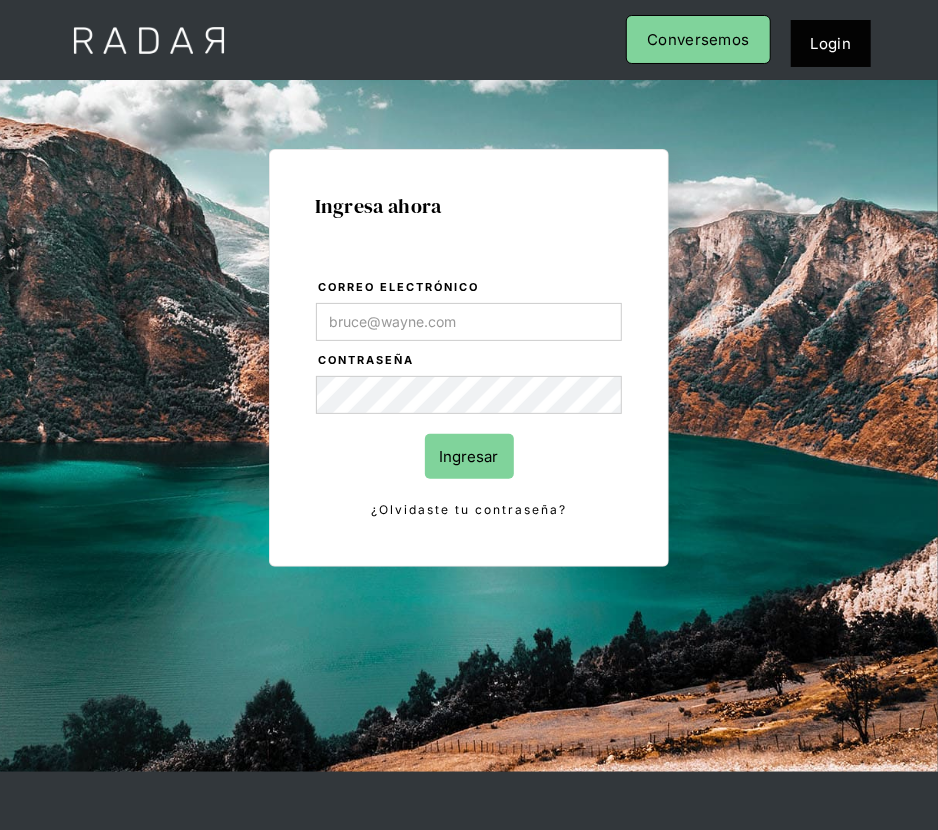 type on "Evans@prontopaga.com" 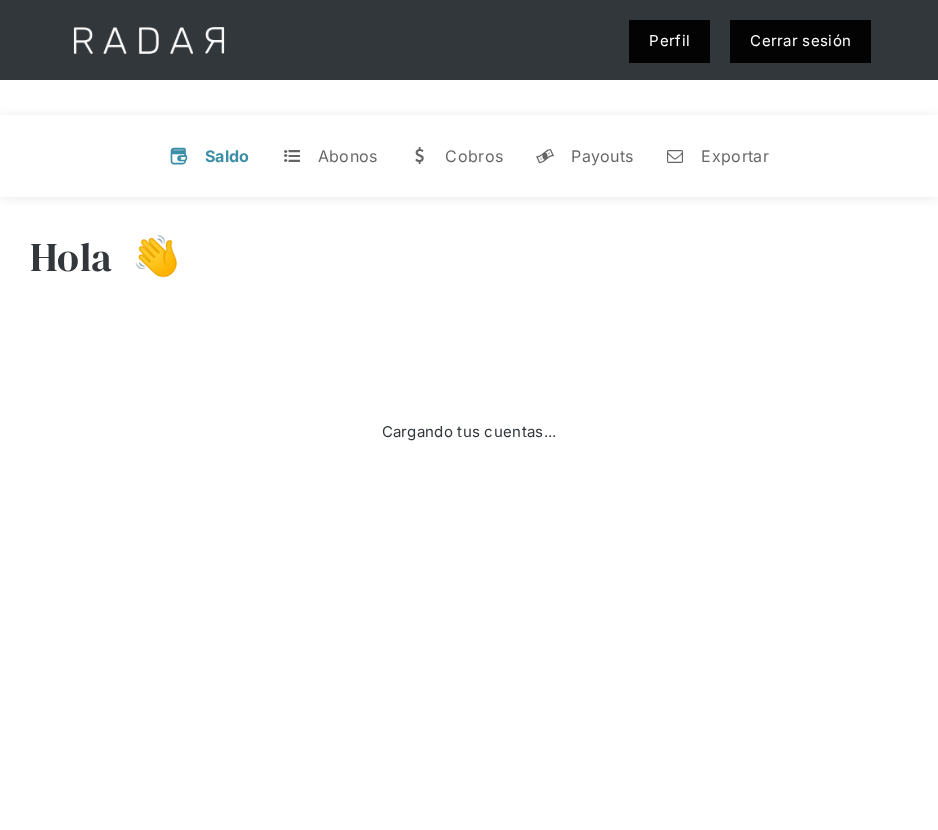 scroll, scrollTop: 0, scrollLeft: 0, axis: both 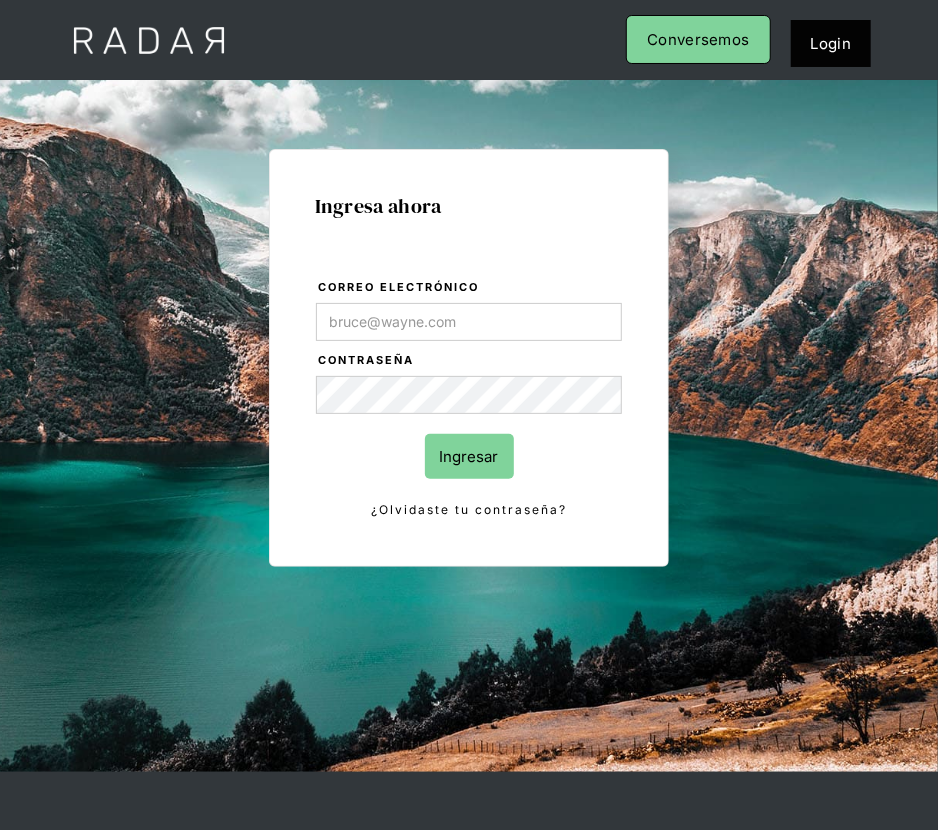 type on "[NAME]@[DOMAIN]" 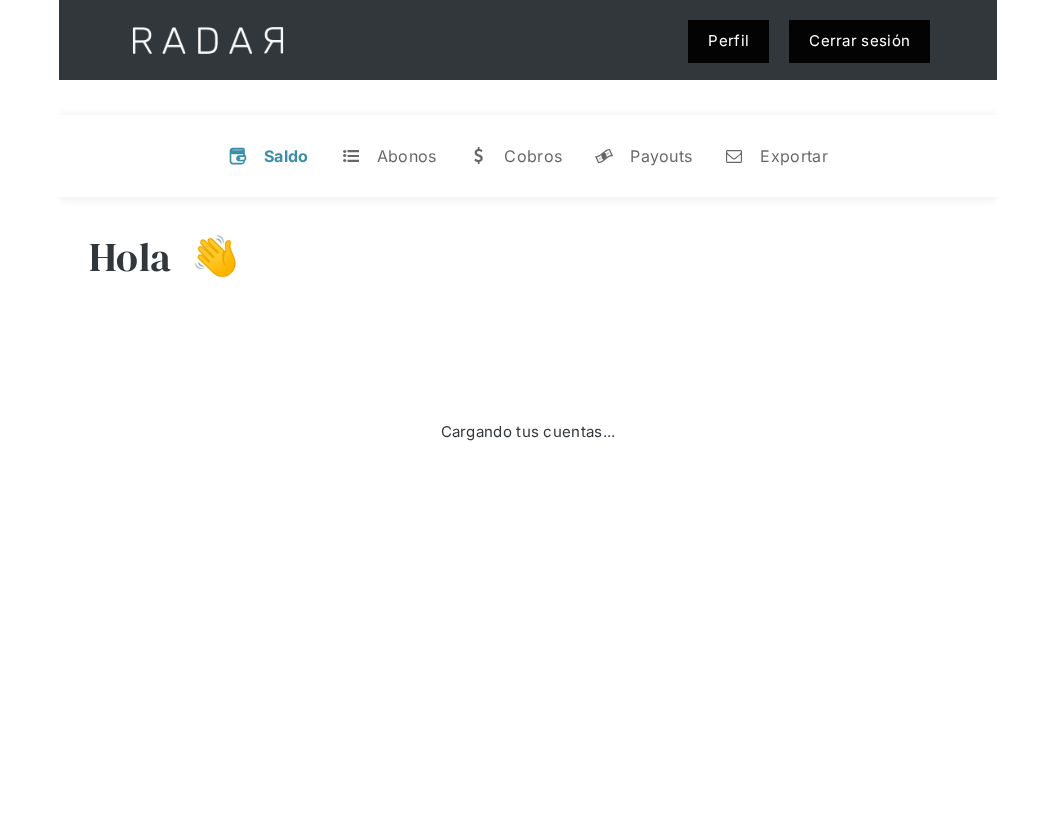 scroll, scrollTop: 0, scrollLeft: 0, axis: both 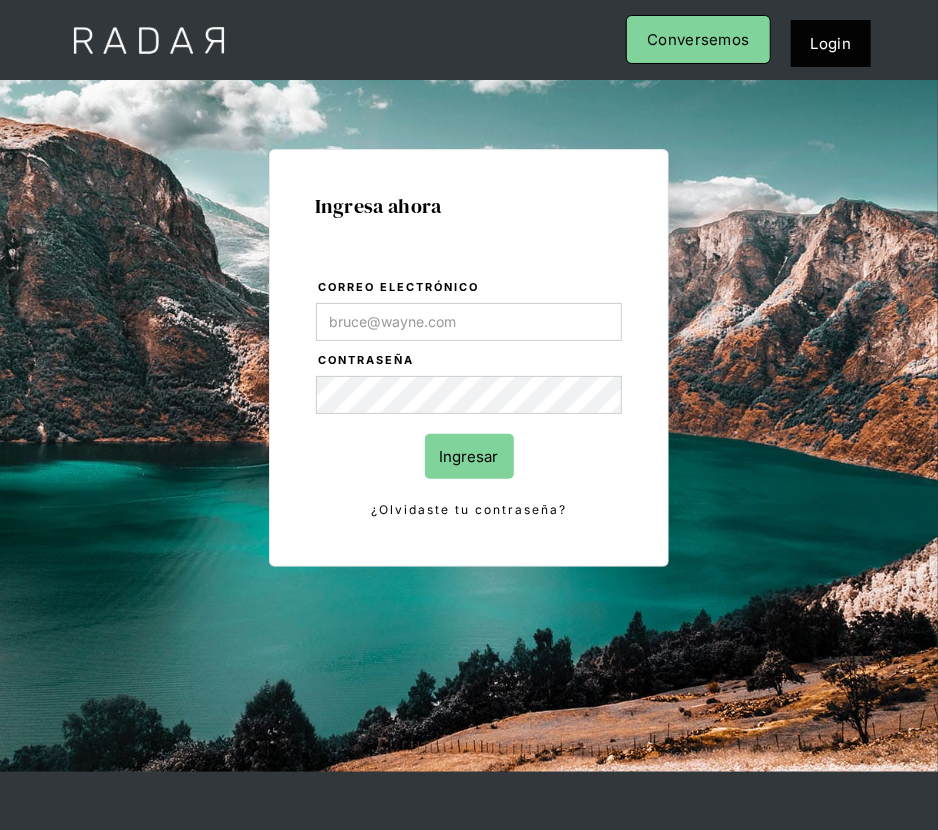 type on "[NAME]@[DOMAIN]" 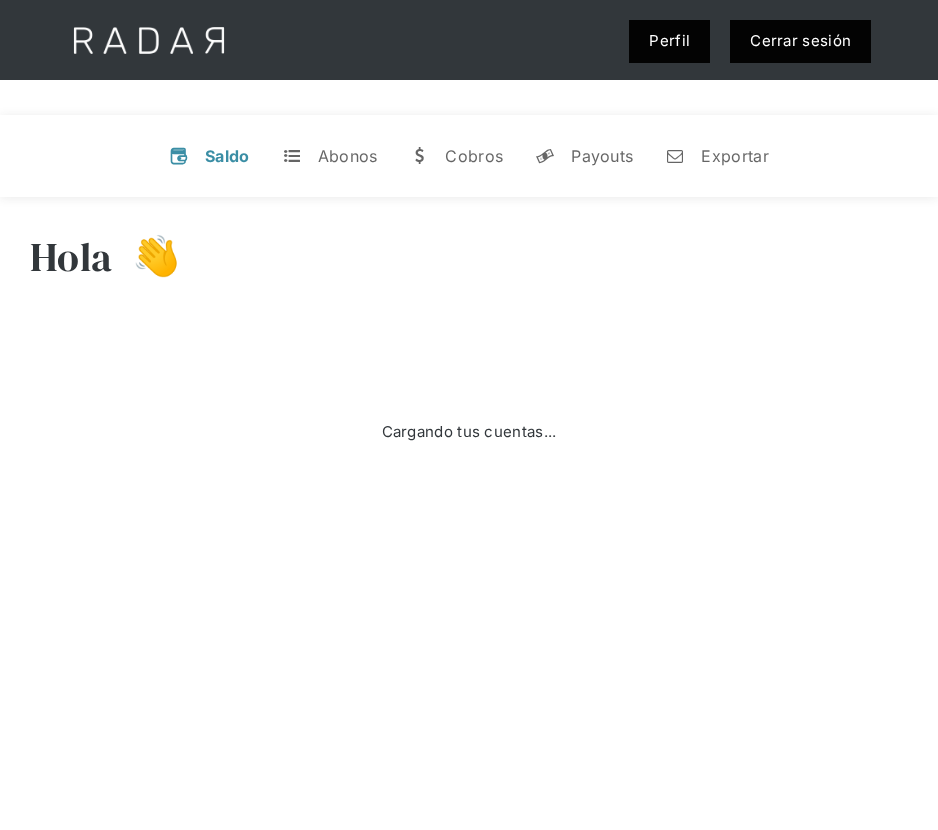 scroll, scrollTop: 0, scrollLeft: 0, axis: both 